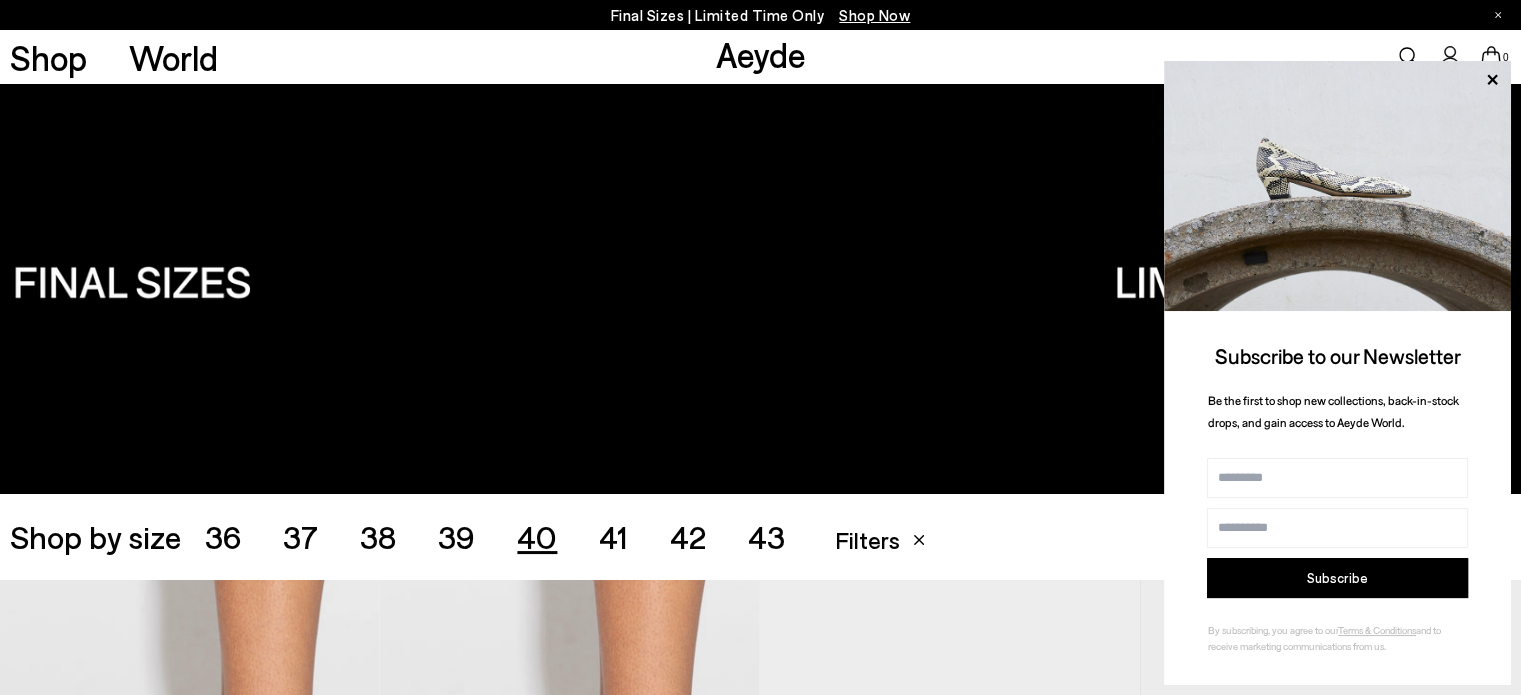 scroll, scrollTop: 16, scrollLeft: 0, axis: vertical 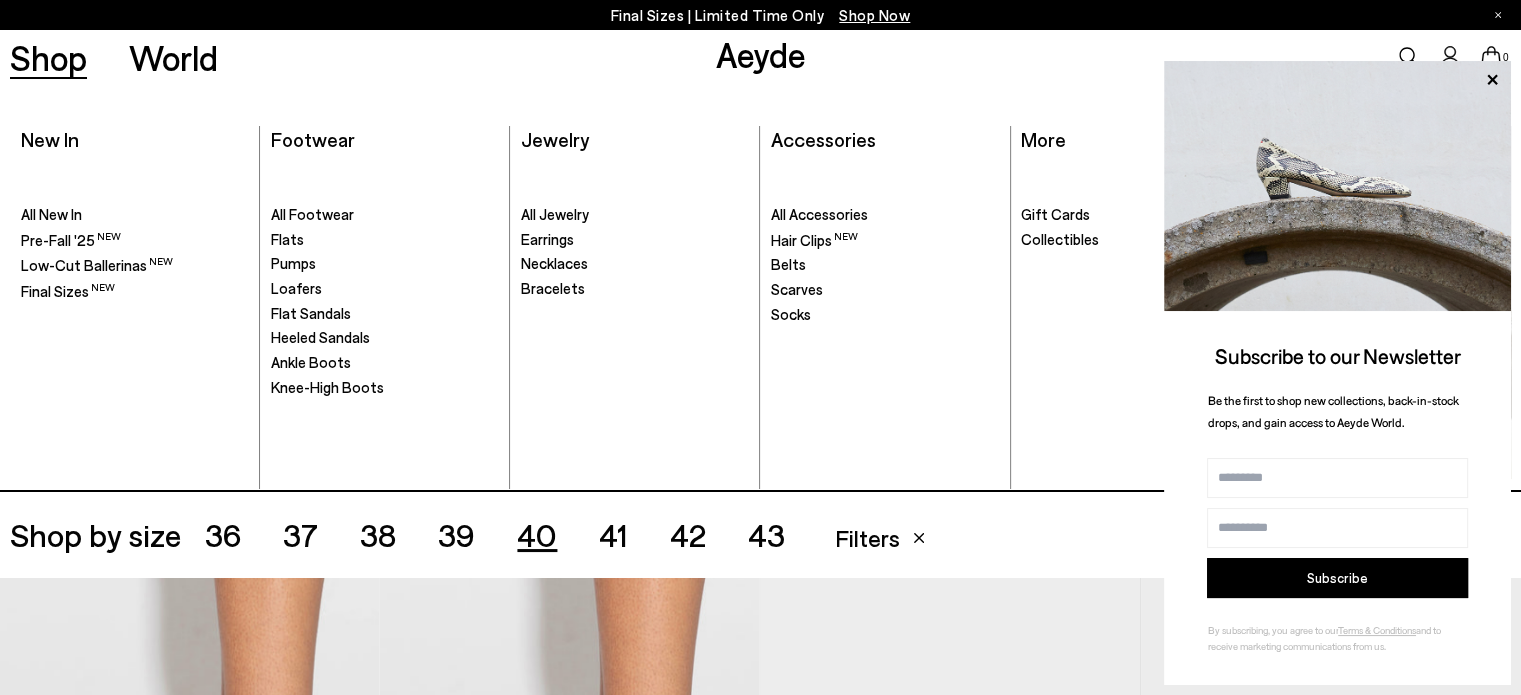 click on "Shop" at bounding box center (48, 57) 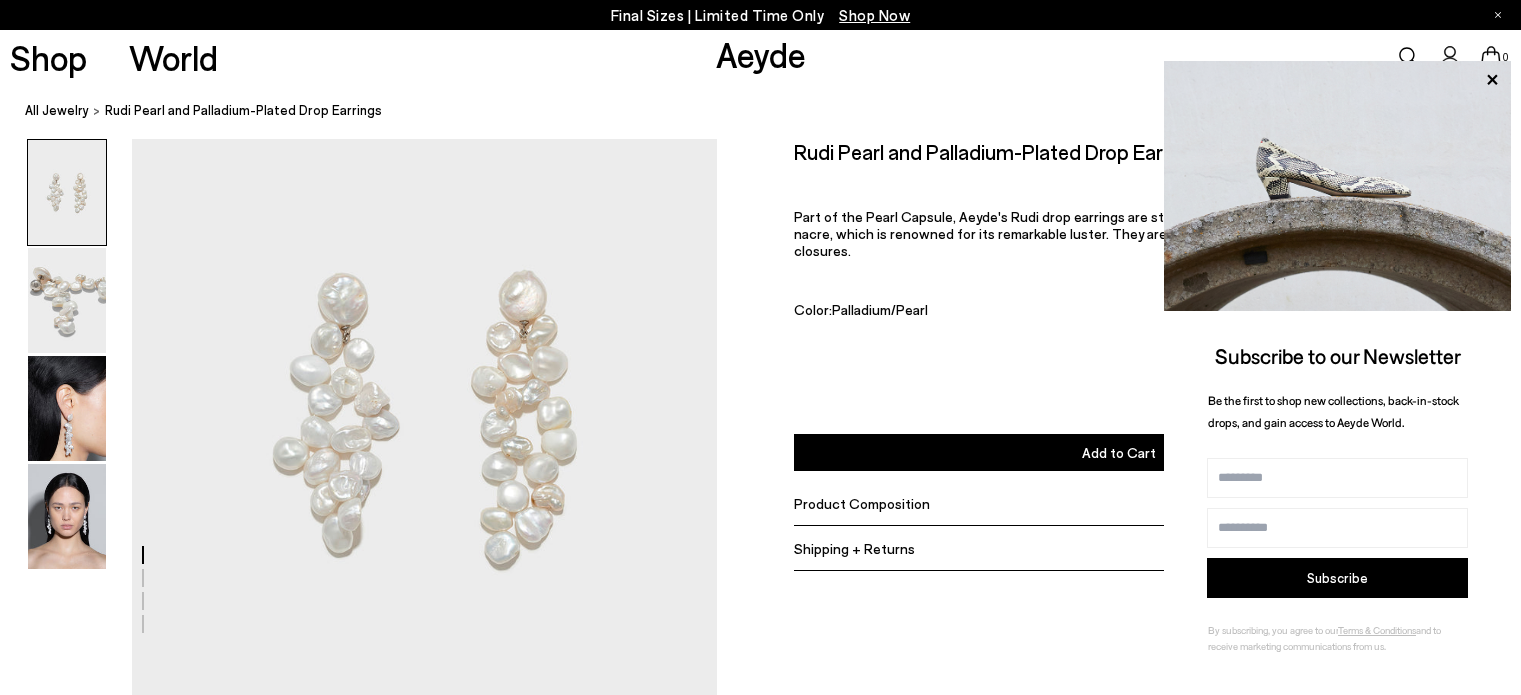 scroll, scrollTop: 0, scrollLeft: 0, axis: both 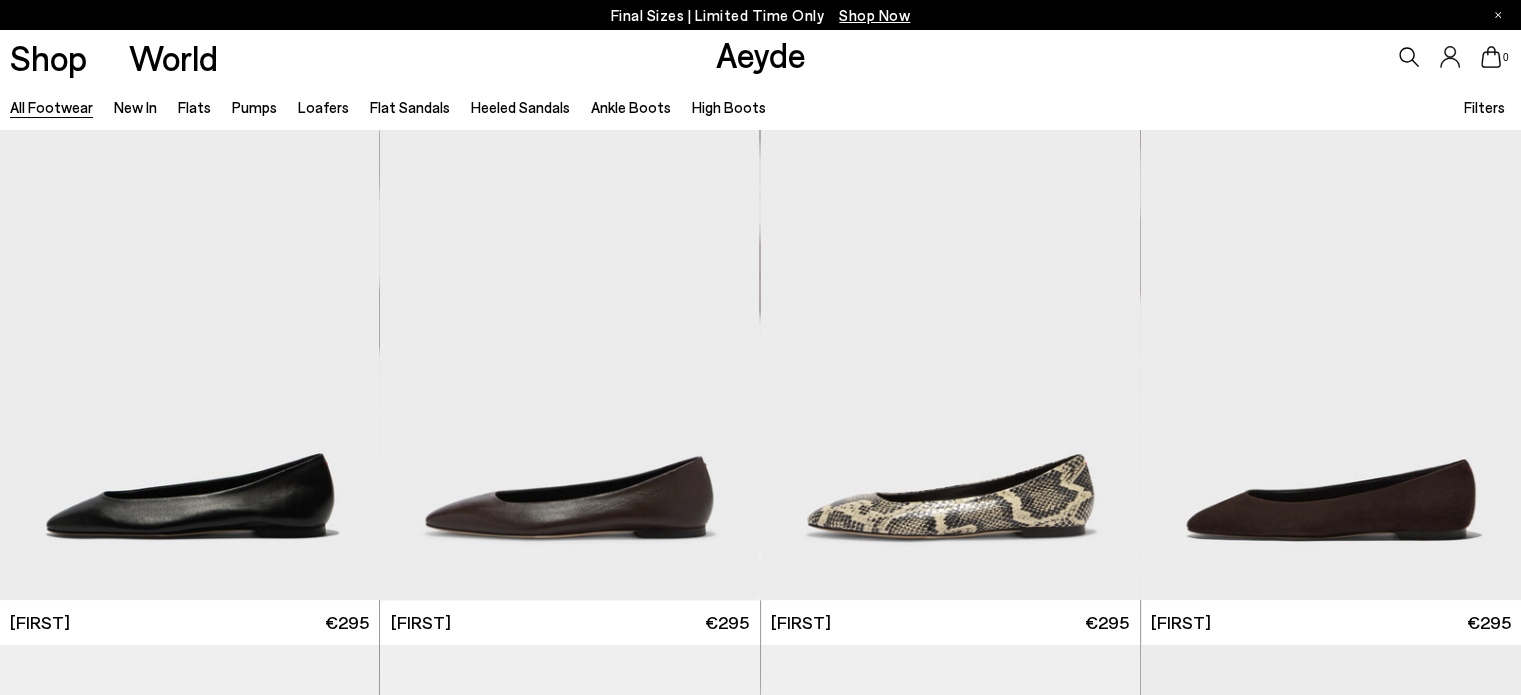 click on "Filters" at bounding box center (1487, 106) 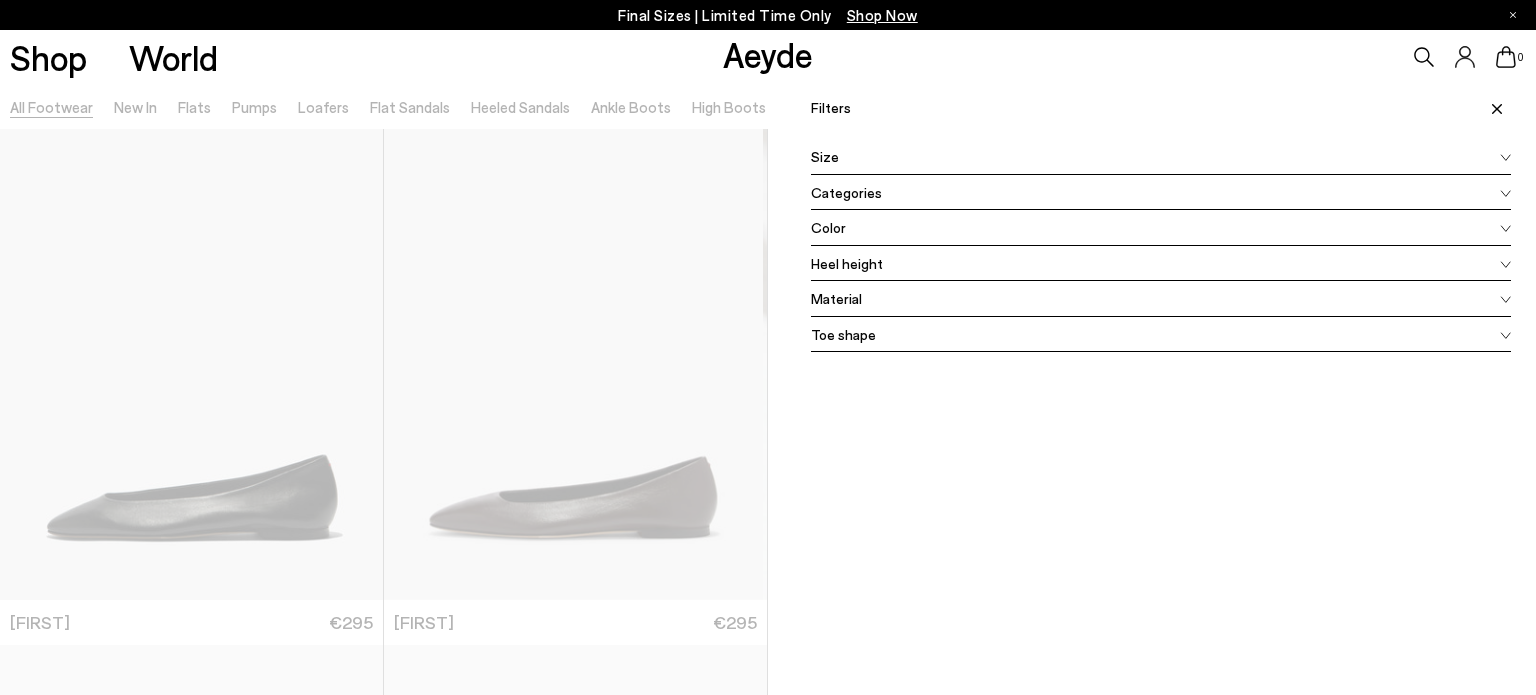 click on "Size" at bounding box center [1161, 157] 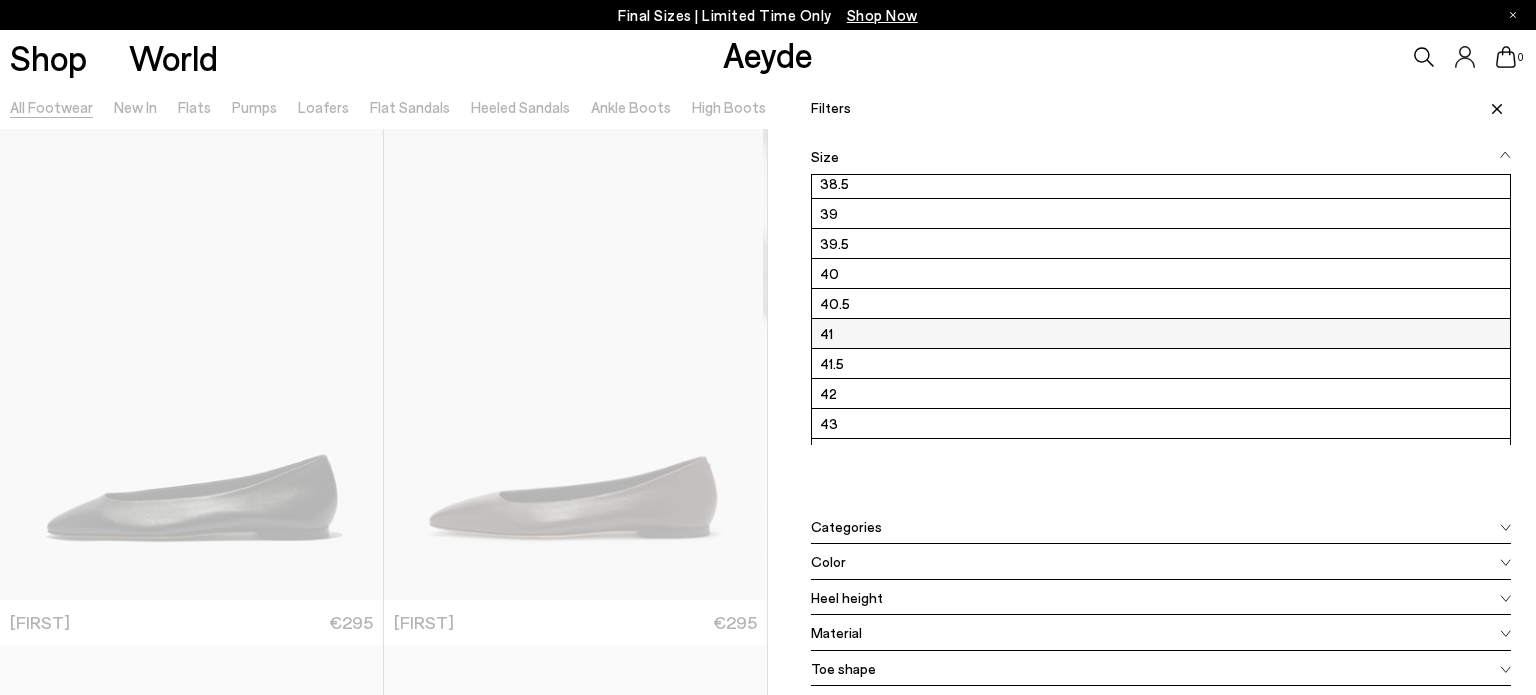 scroll, scrollTop: 188, scrollLeft: 0, axis: vertical 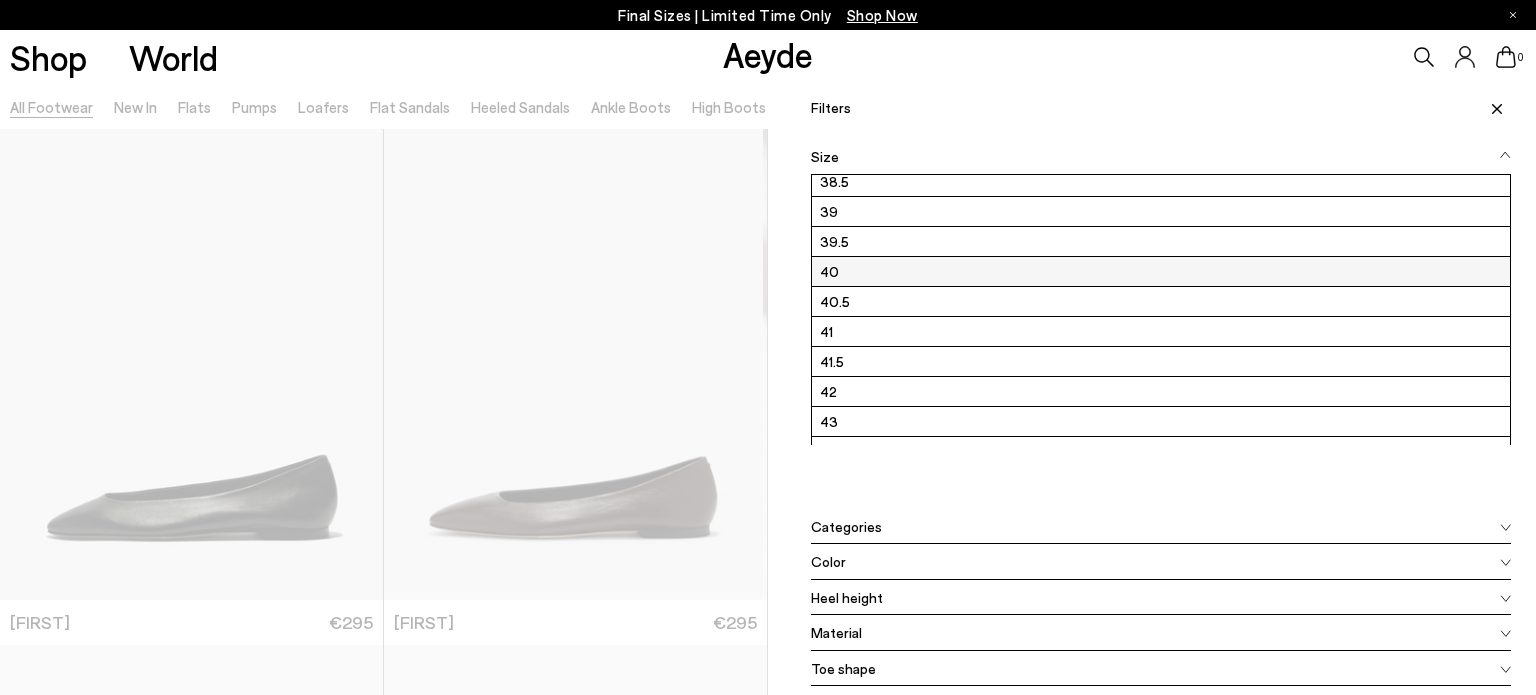click on "40" at bounding box center [1161, 271] 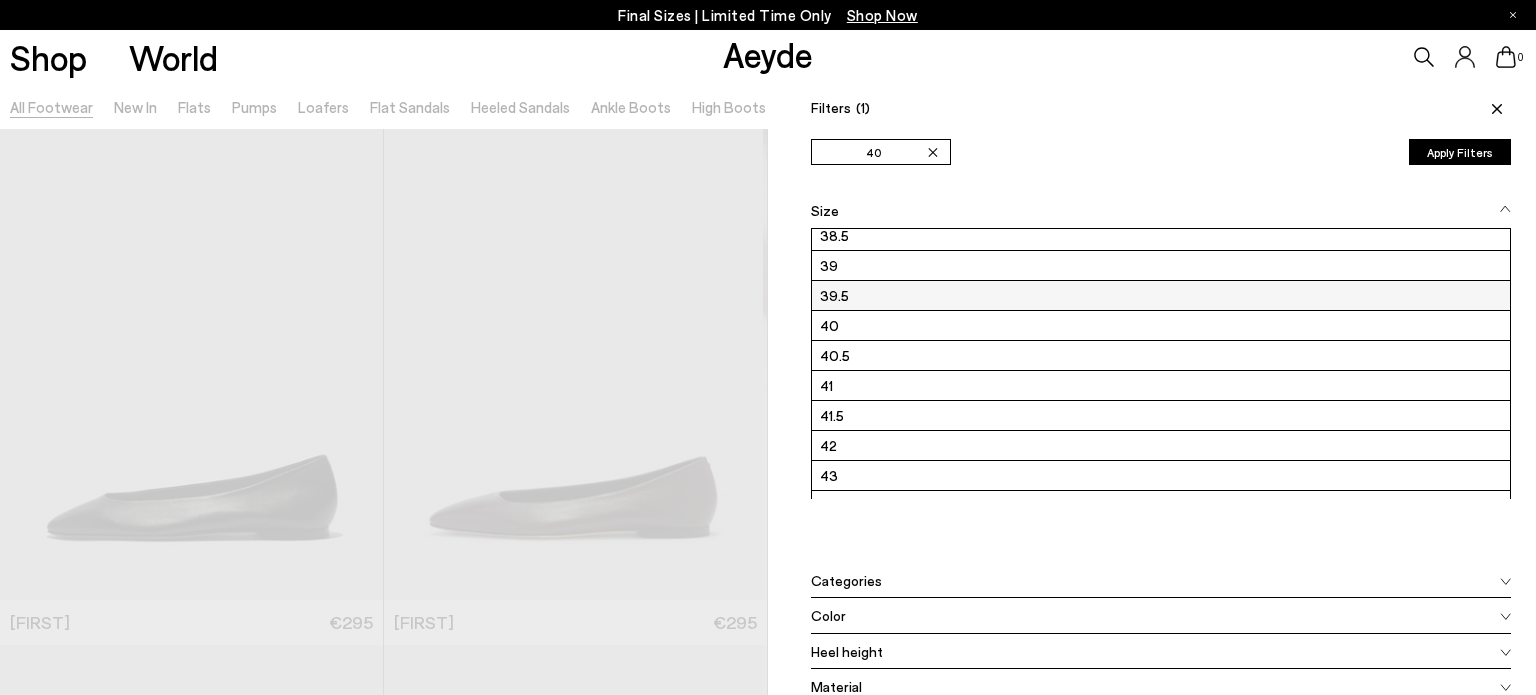 scroll, scrollTop: 0, scrollLeft: 0, axis: both 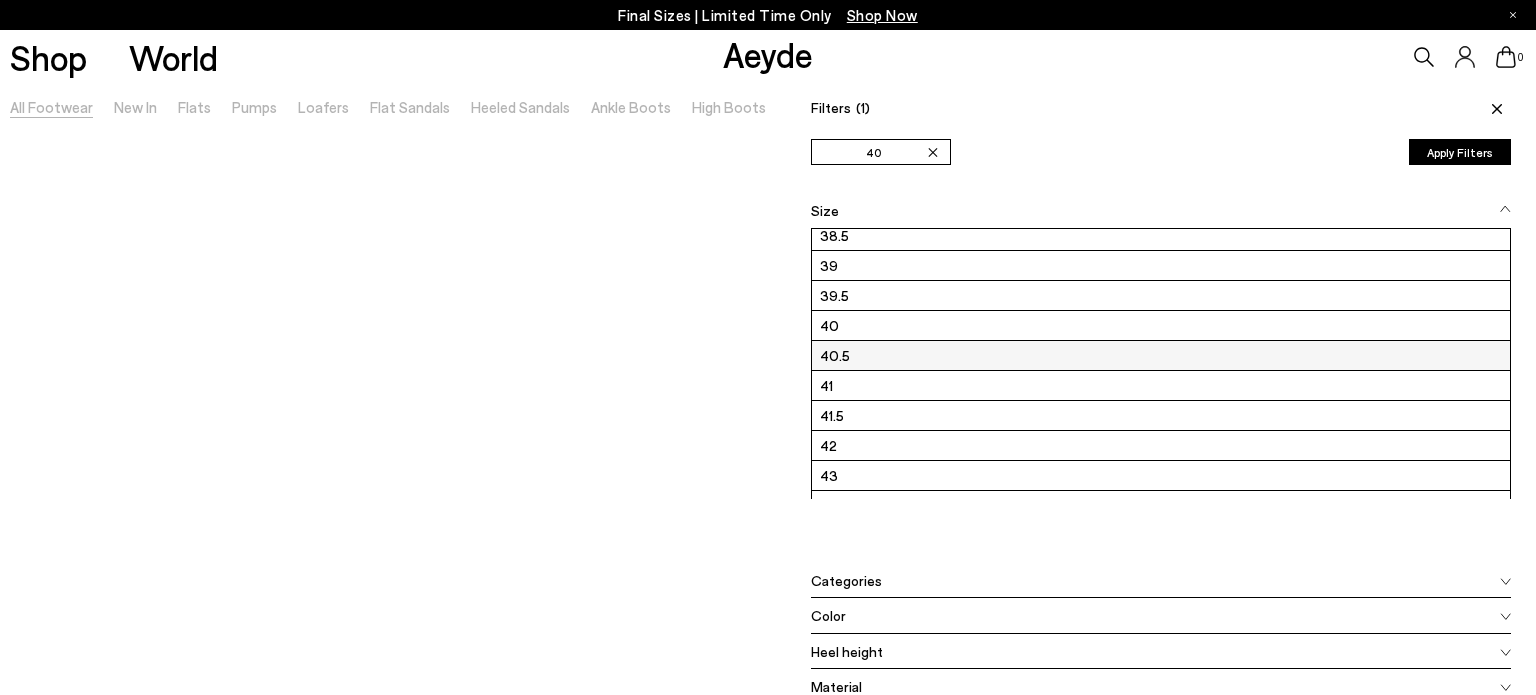 click on "40.5" at bounding box center (1161, 355) 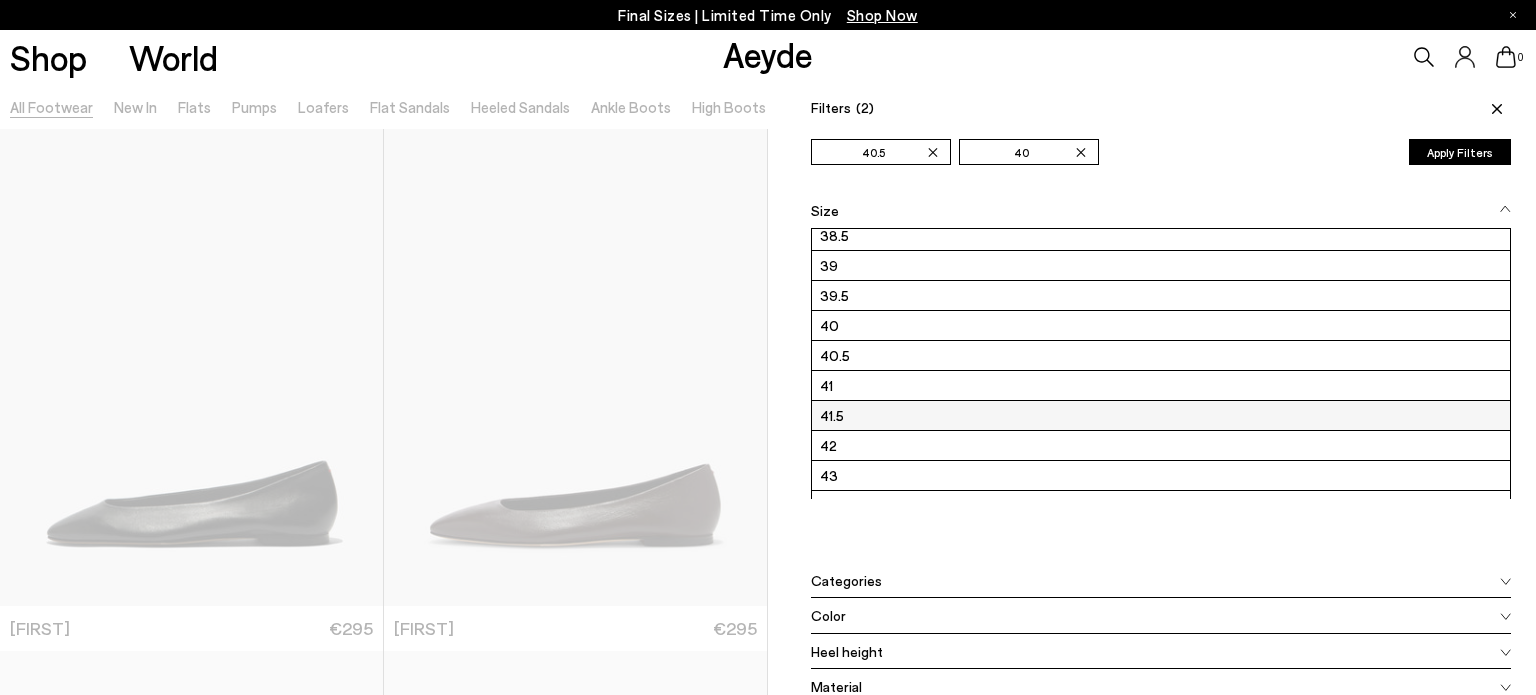 scroll, scrollTop: 266, scrollLeft: 0, axis: vertical 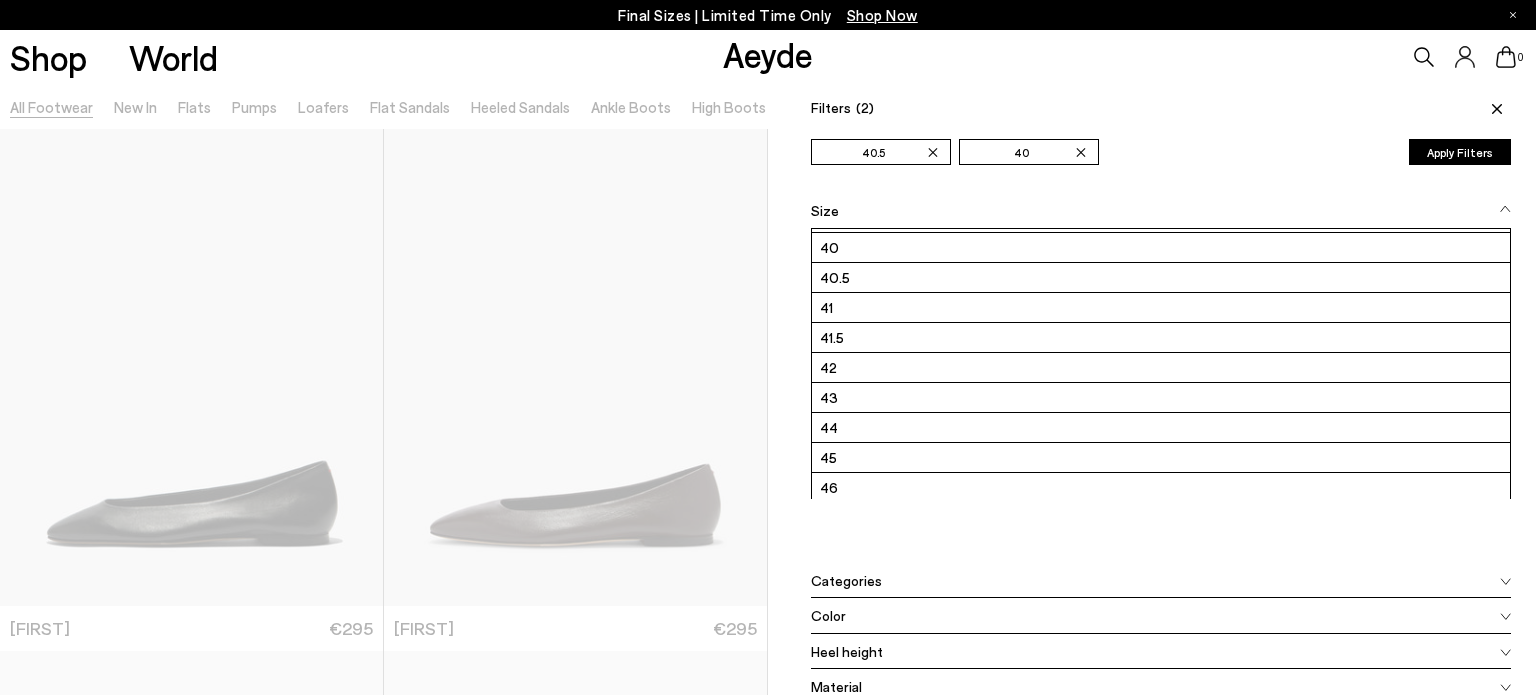click on "Color" at bounding box center [1161, 616] 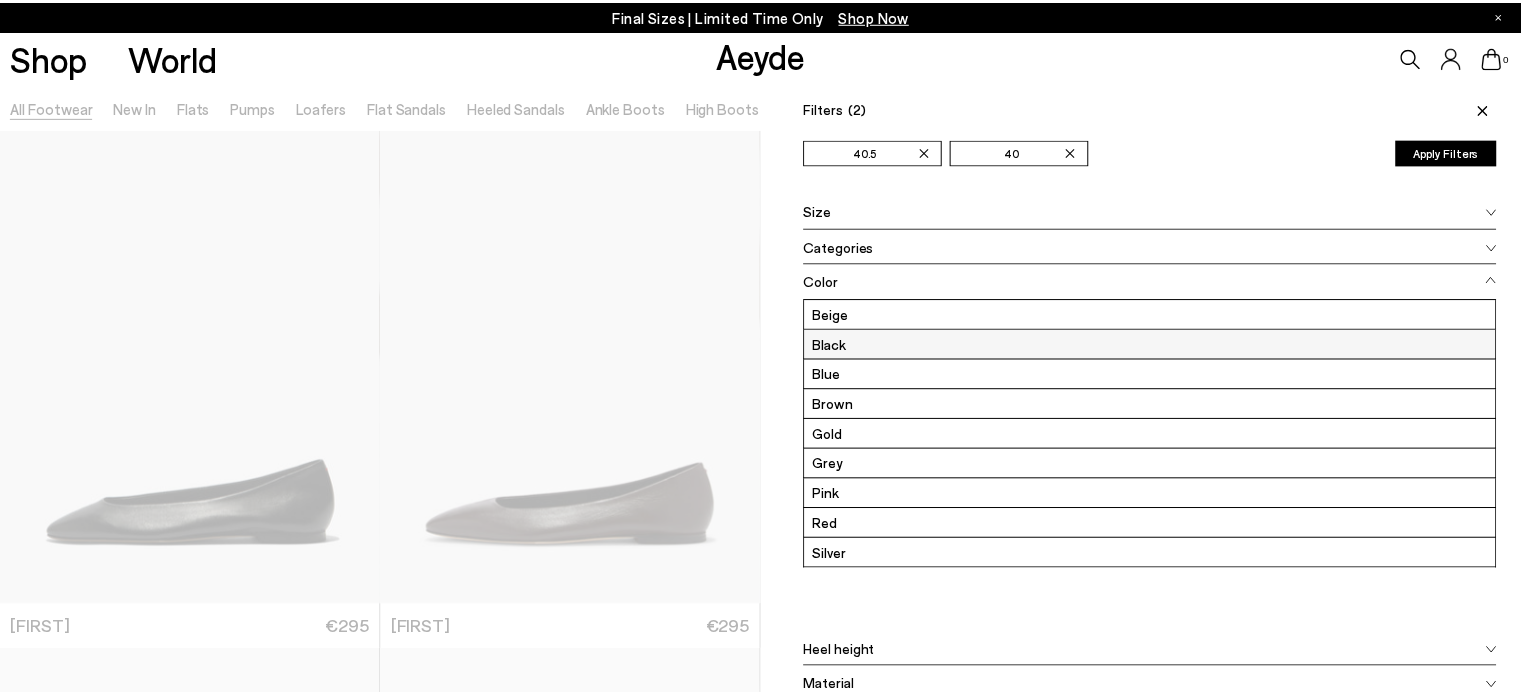 scroll, scrollTop: 28, scrollLeft: 0, axis: vertical 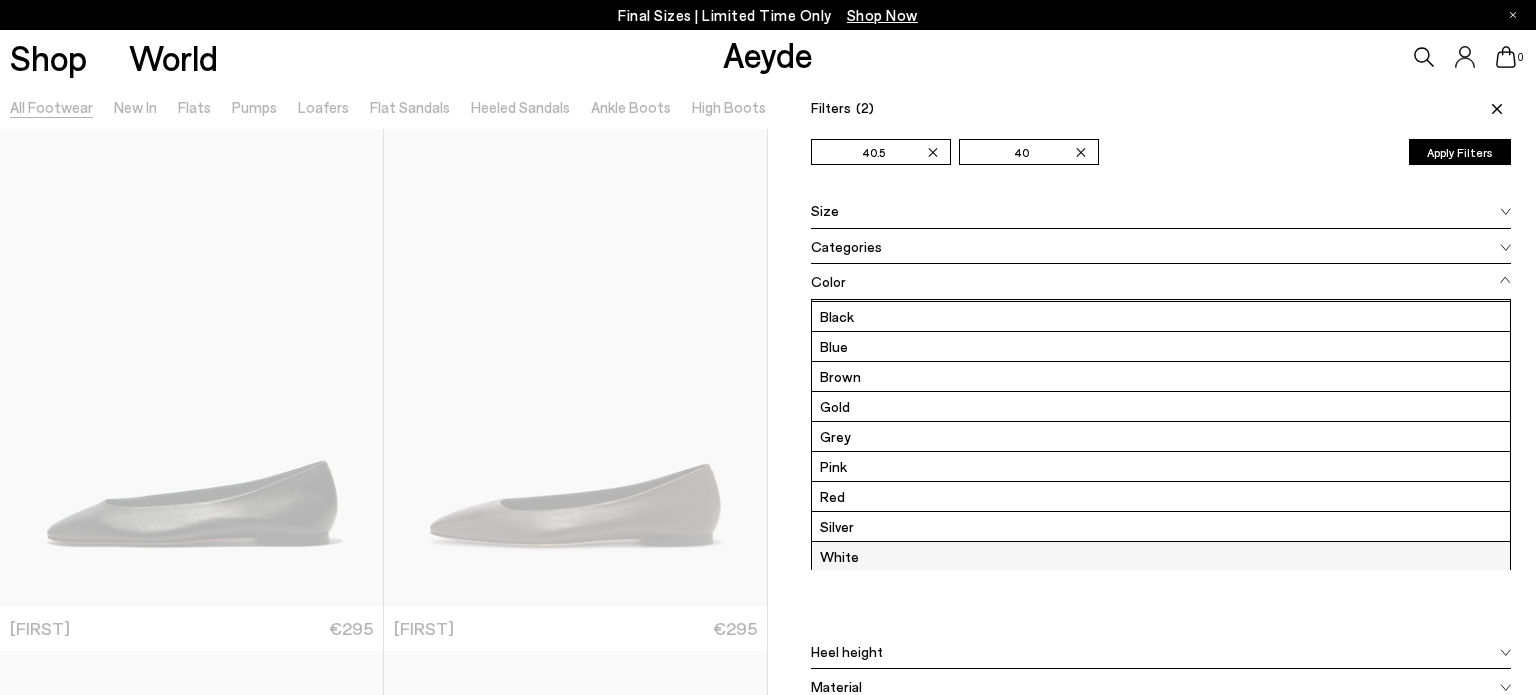 click on "White" at bounding box center (1161, 556) 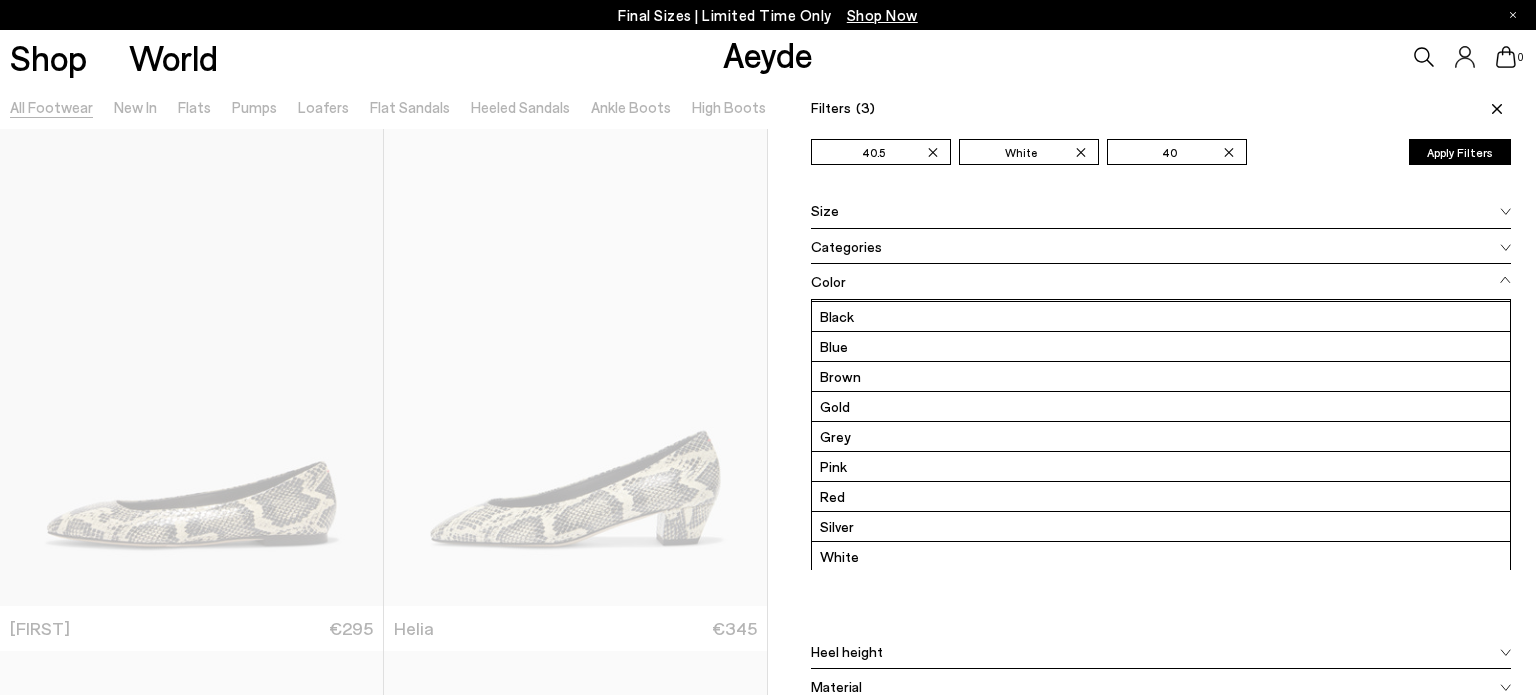 click on "Apply Filters" at bounding box center (1460, 152) 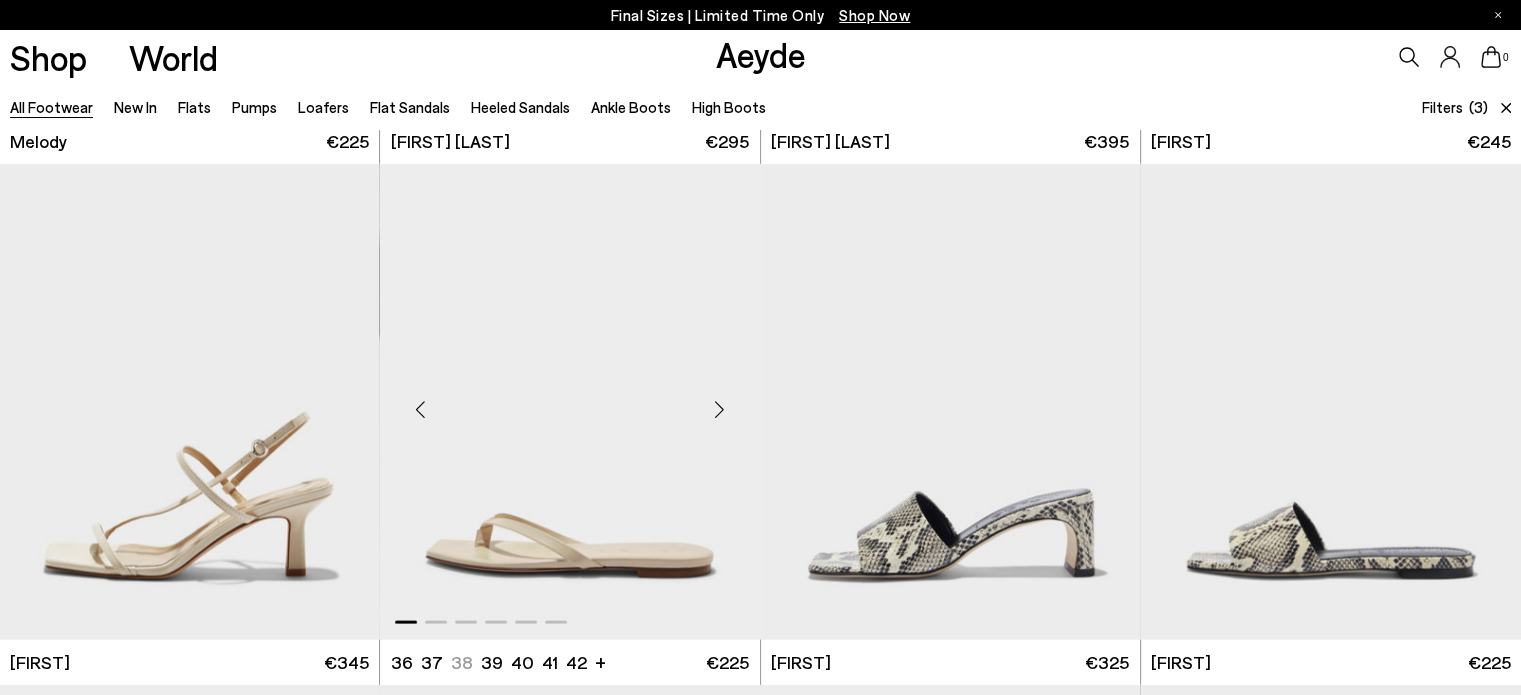 scroll, scrollTop: 4136, scrollLeft: 0, axis: vertical 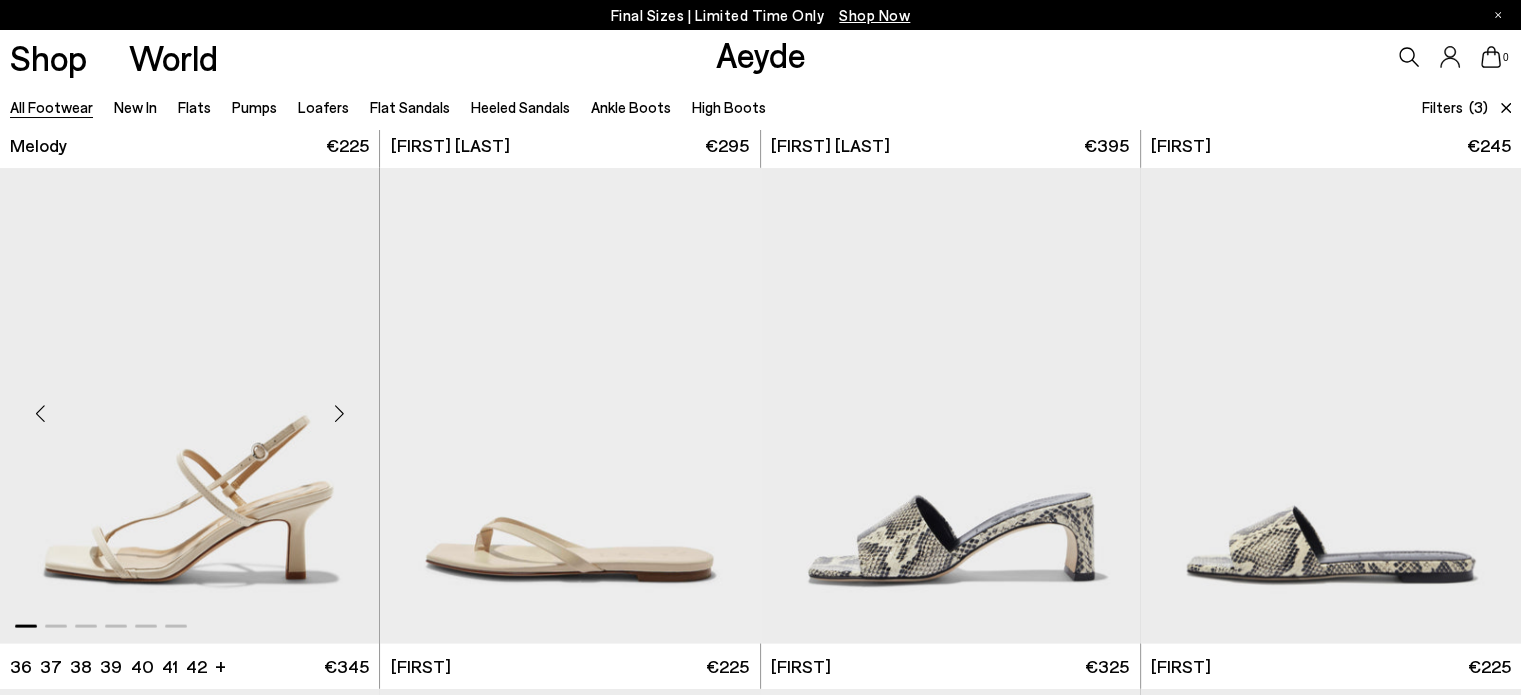 click at bounding box center (339, 414) 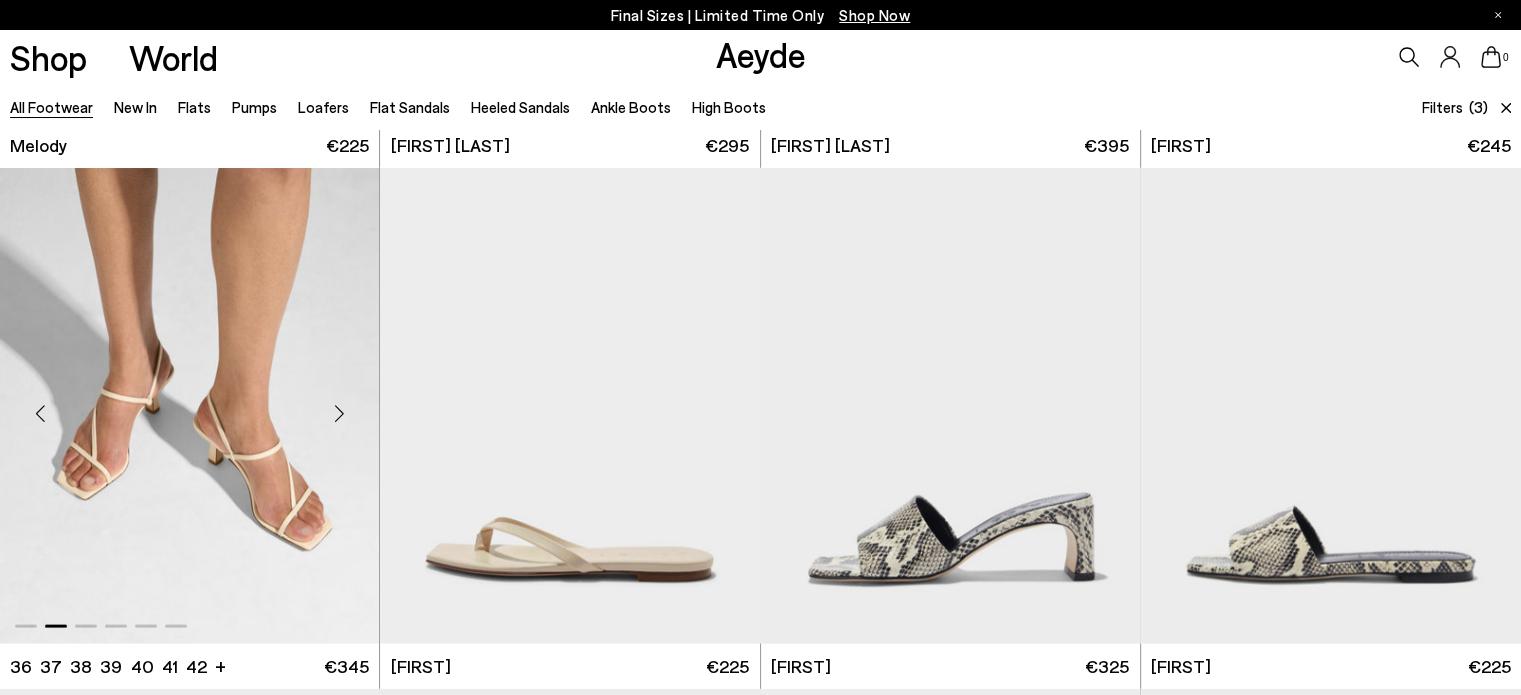 click at bounding box center [339, 414] 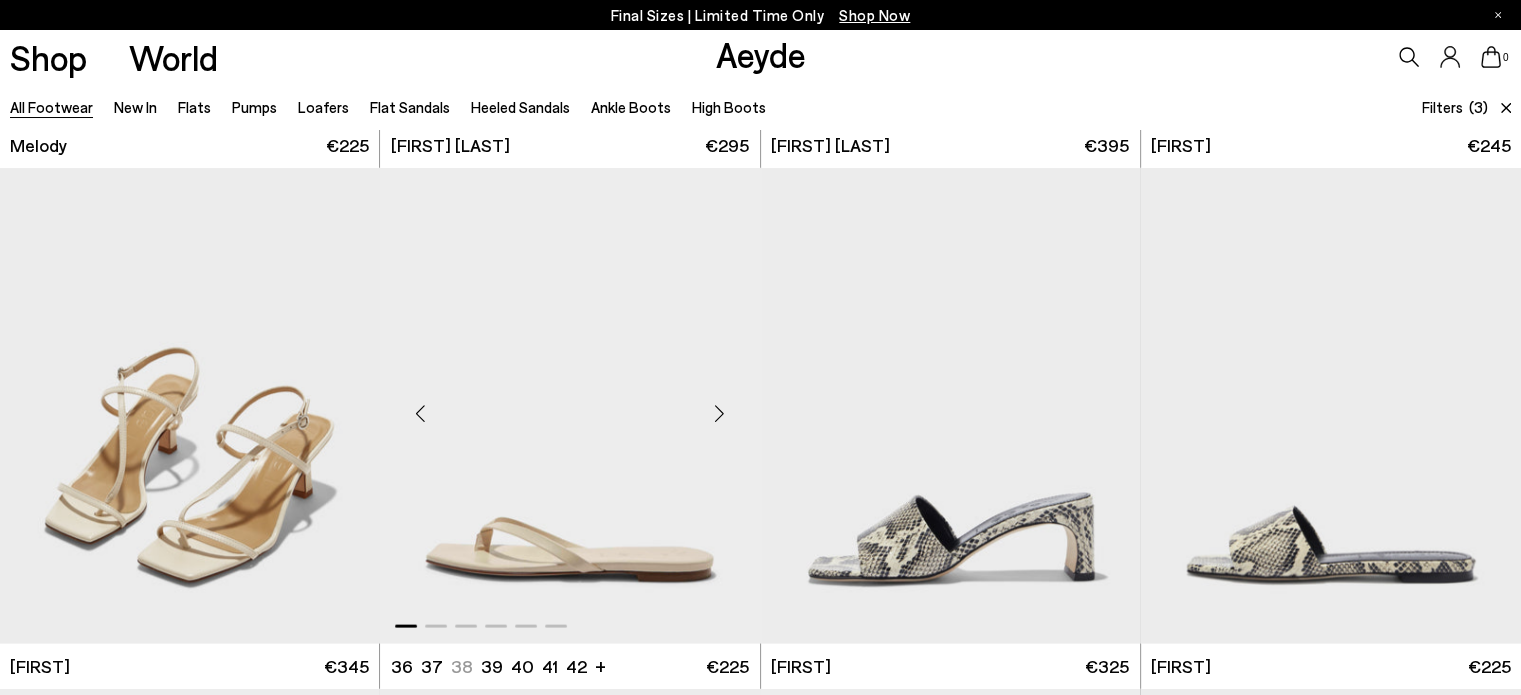 scroll, scrollTop: 4576, scrollLeft: 0, axis: vertical 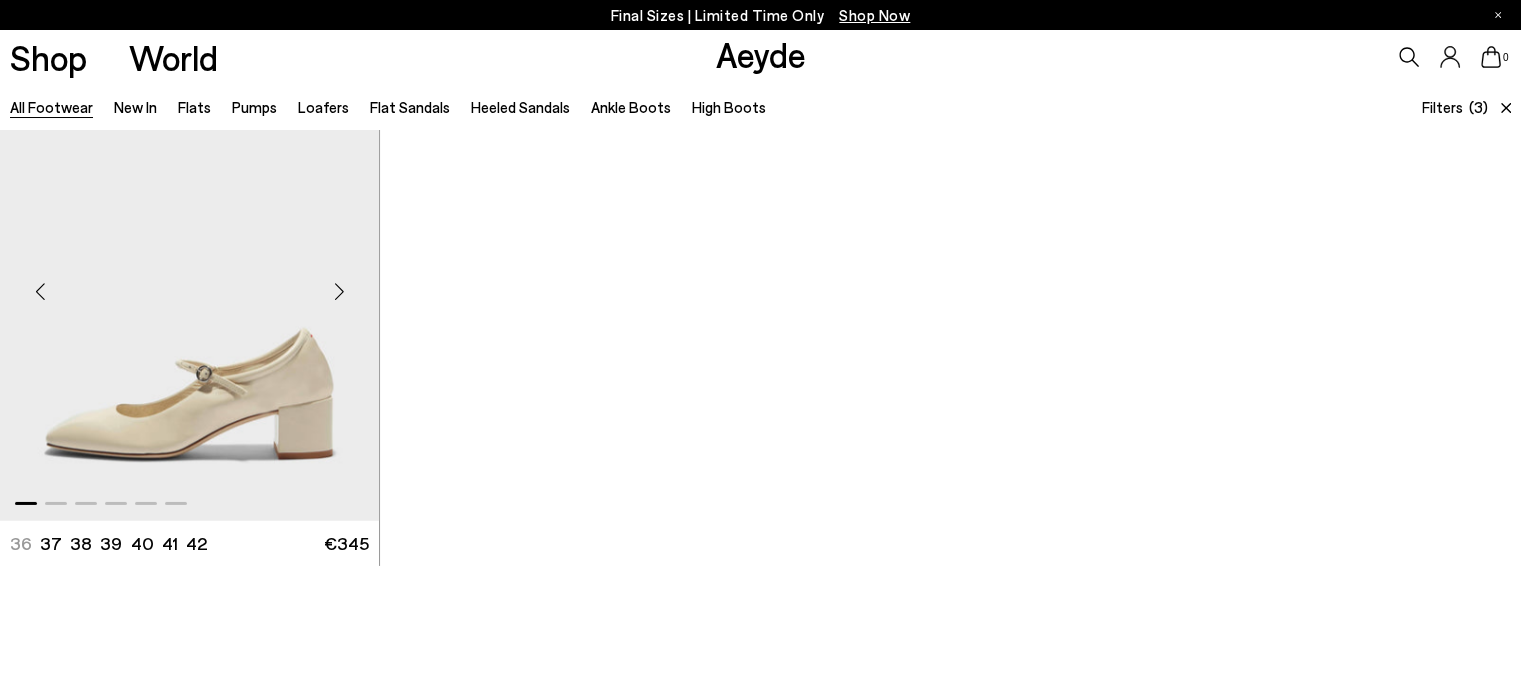 click at bounding box center [339, 291] 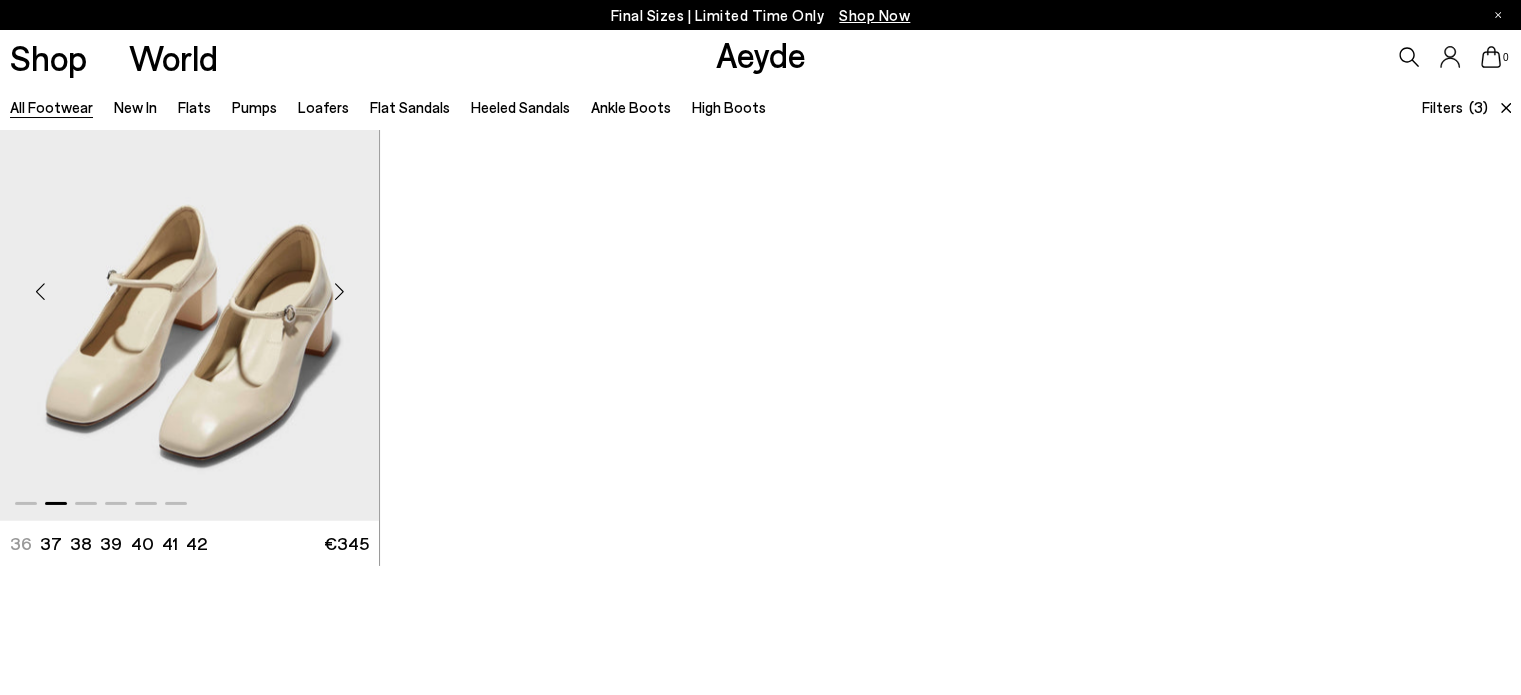 click at bounding box center (339, 291) 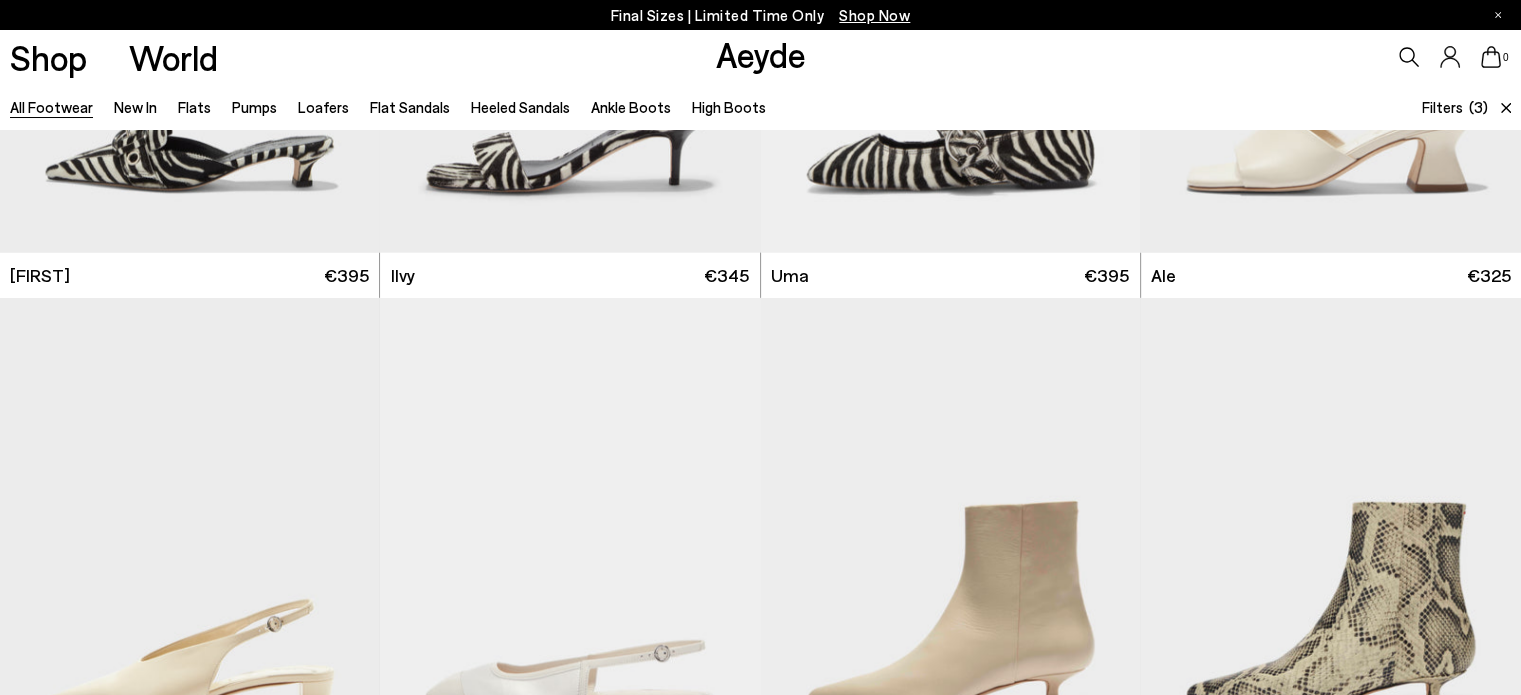 scroll, scrollTop: 5471, scrollLeft: 0, axis: vertical 